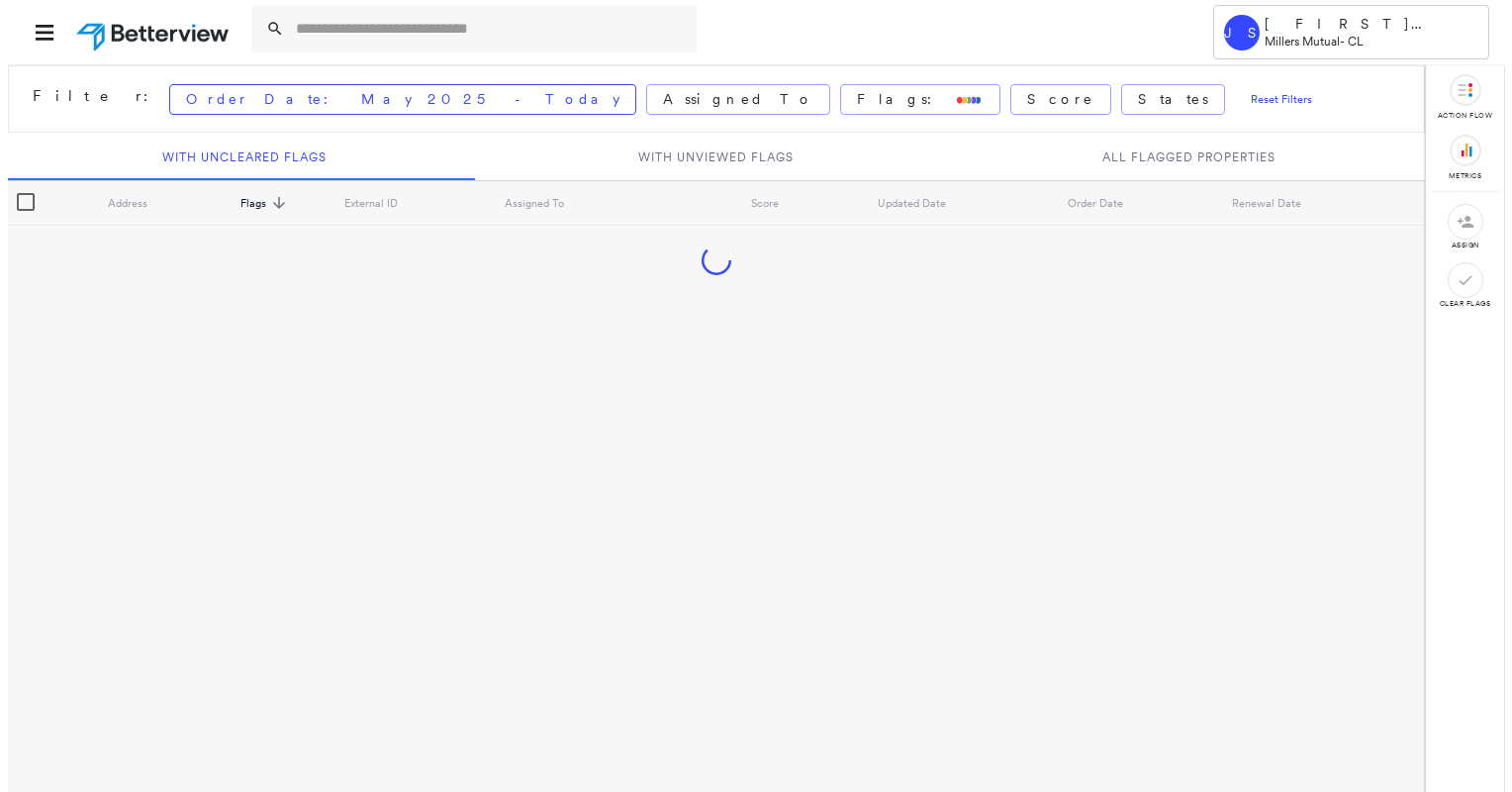 scroll, scrollTop: 0, scrollLeft: 0, axis: both 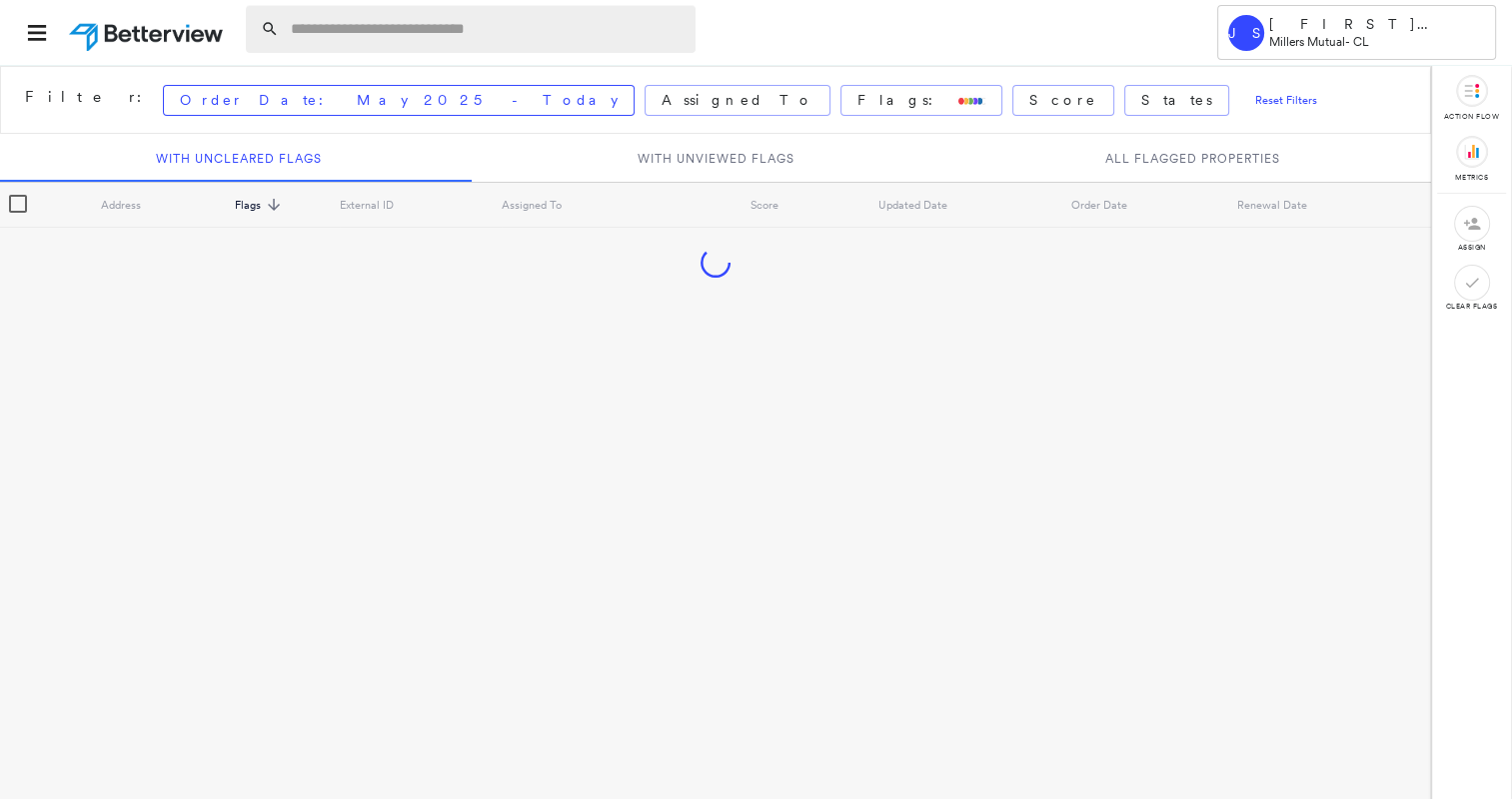 click at bounding box center [487, 29] 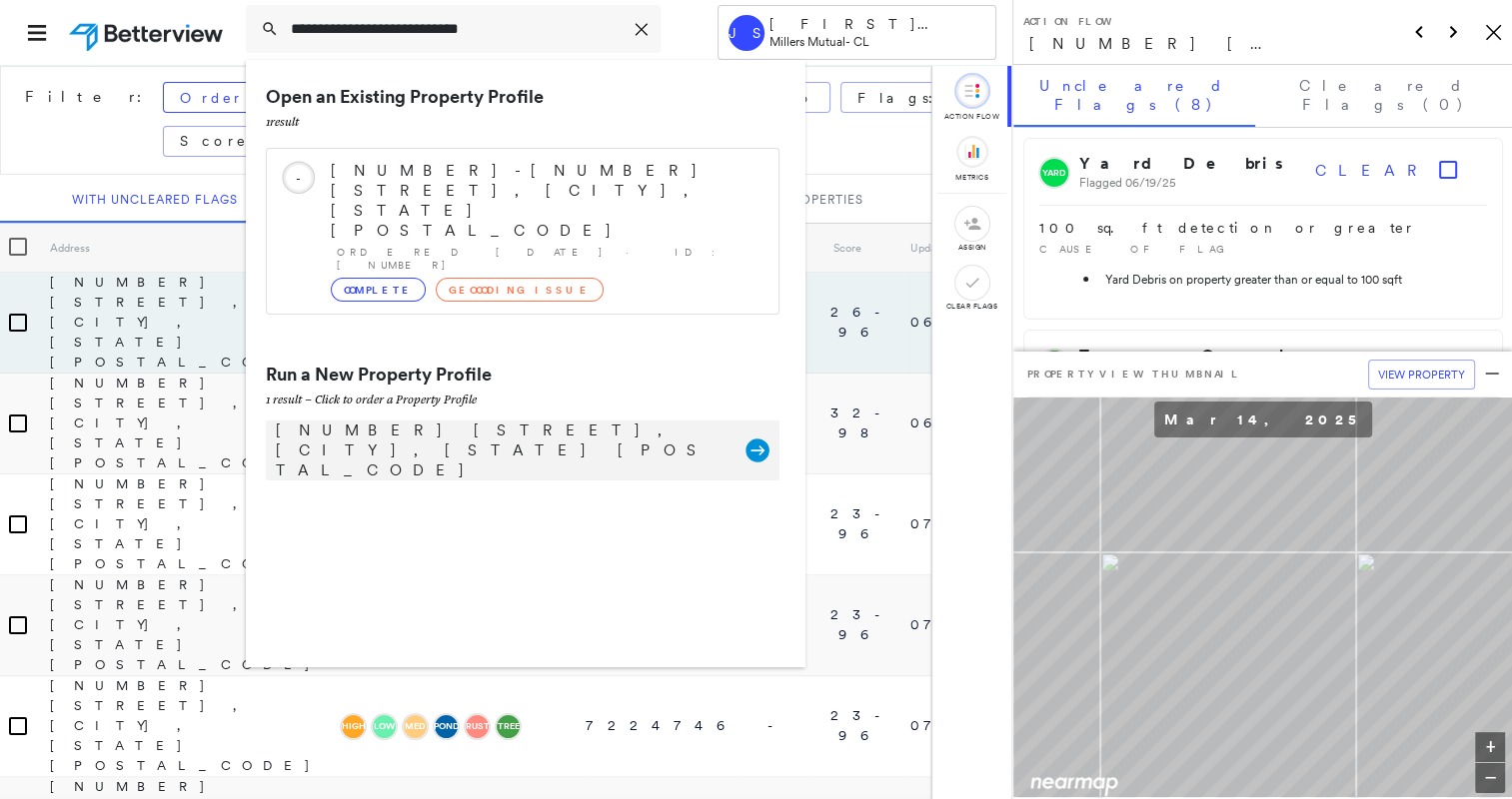 type on "**********" 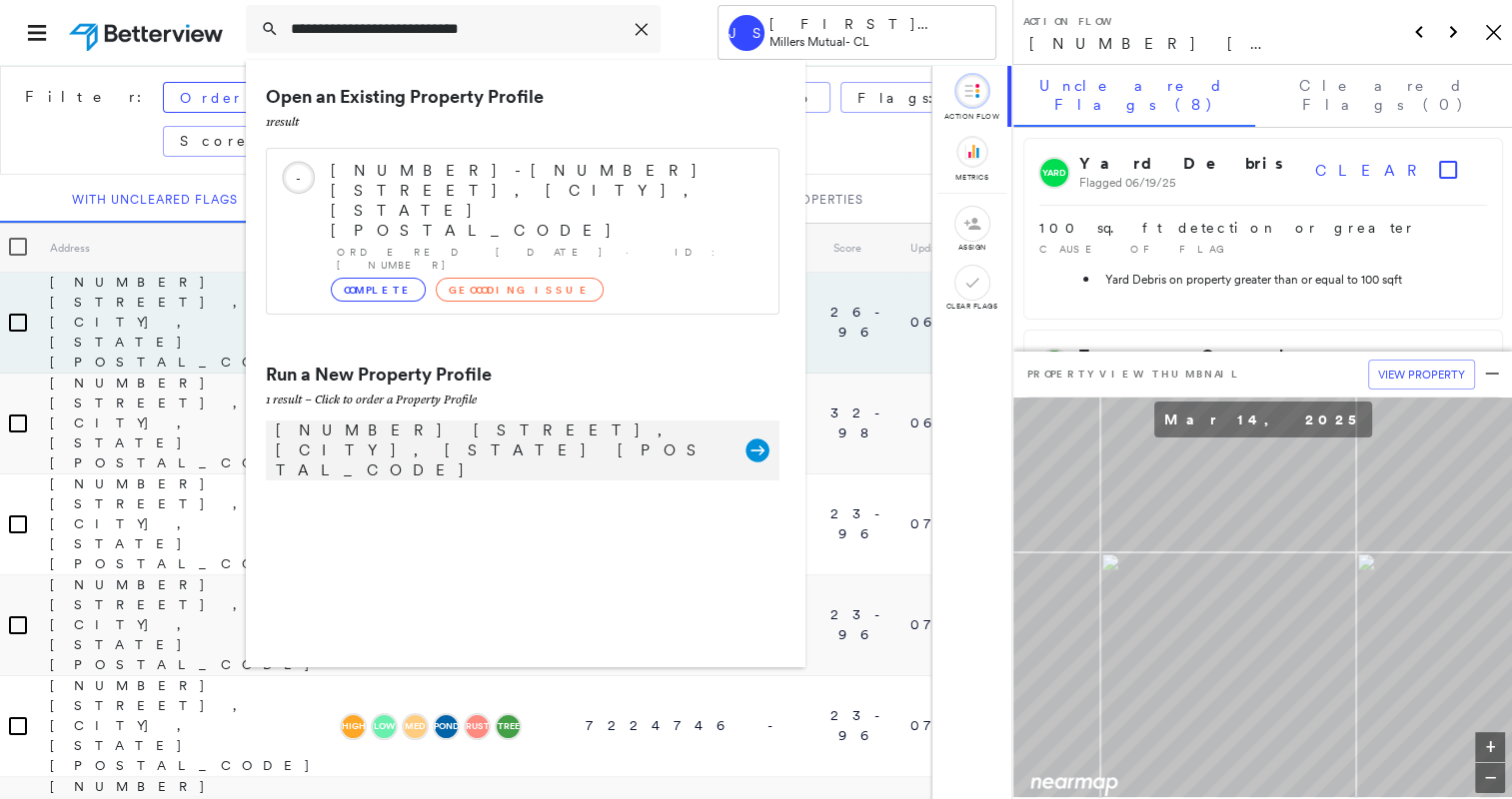 click on "[NUMBER] [STREET], [CITY], [STATE] [POSTAL_CODE]" at bounding box center [501, 450] 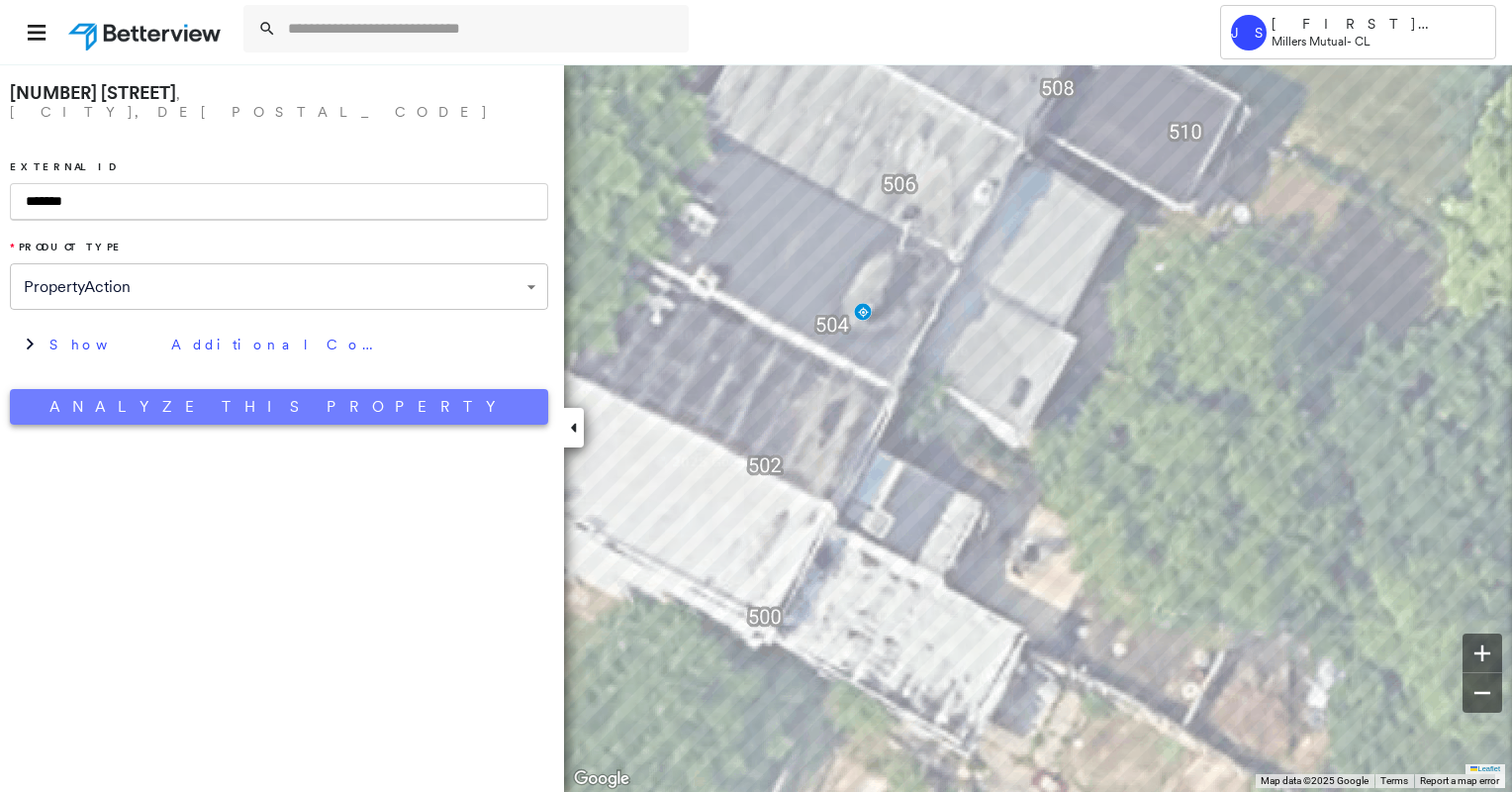 type on "*******" 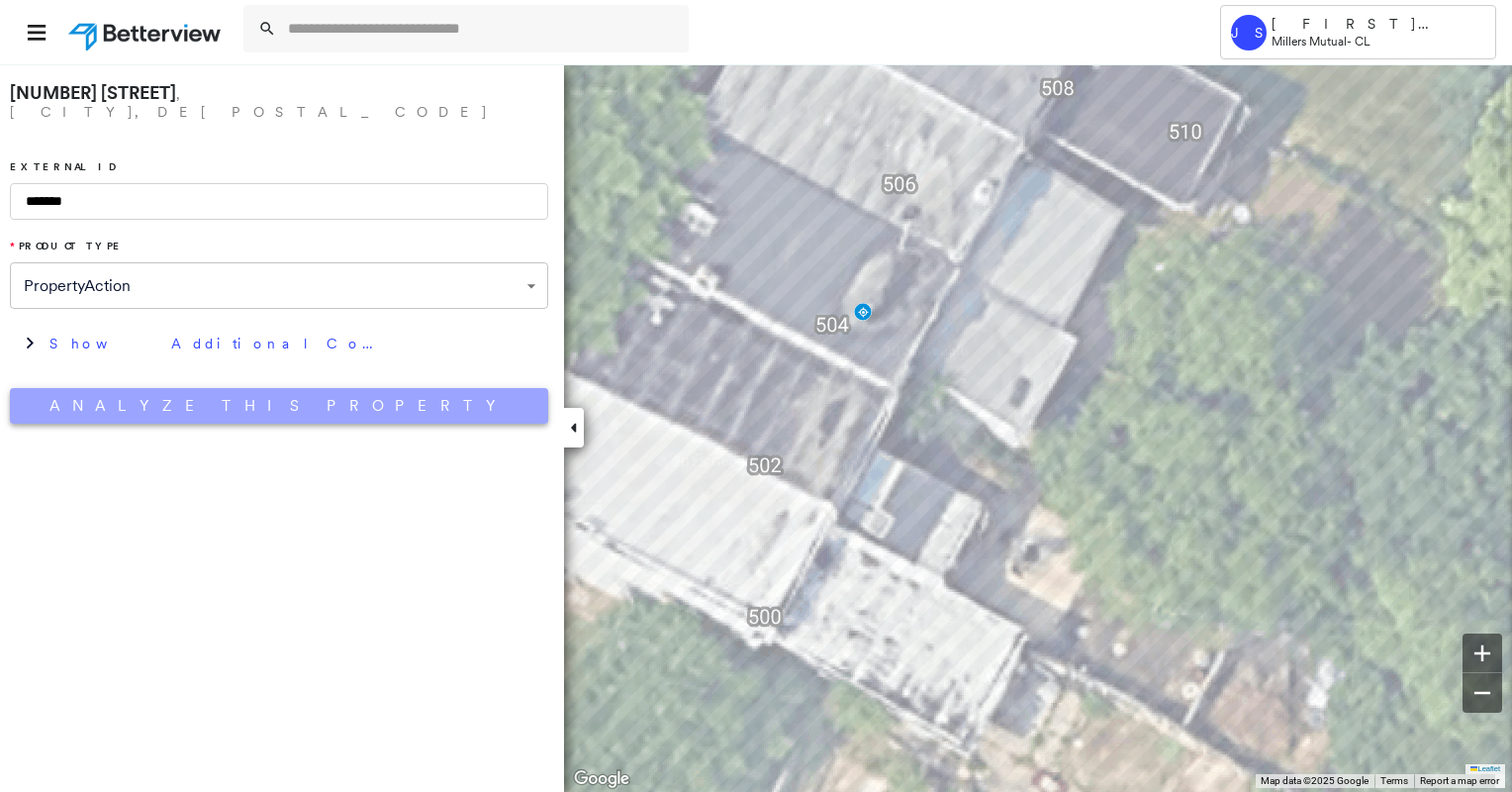 click on "Analyze This Property" at bounding box center [279, 406] 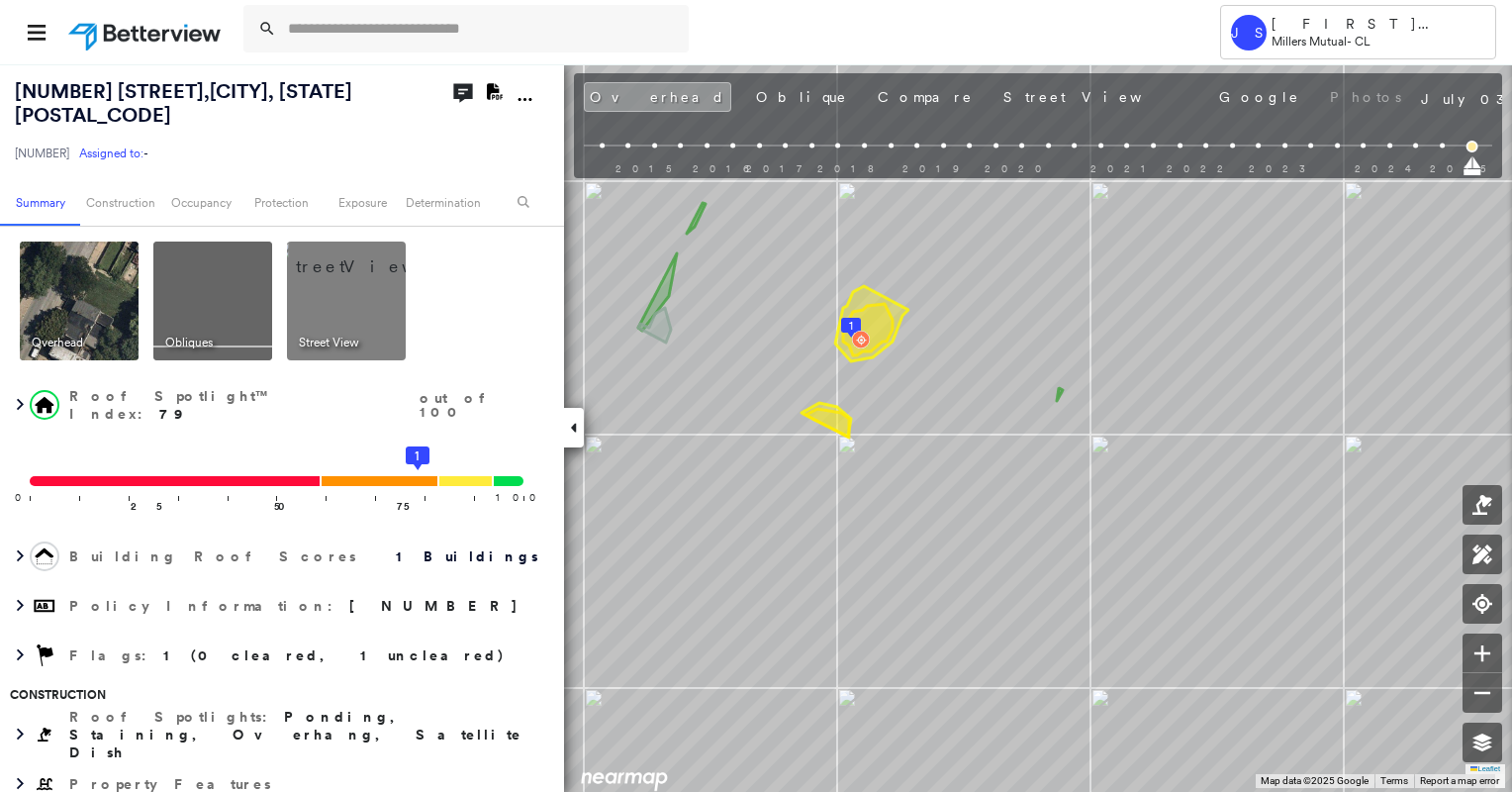 click at bounding box center [370, 256] 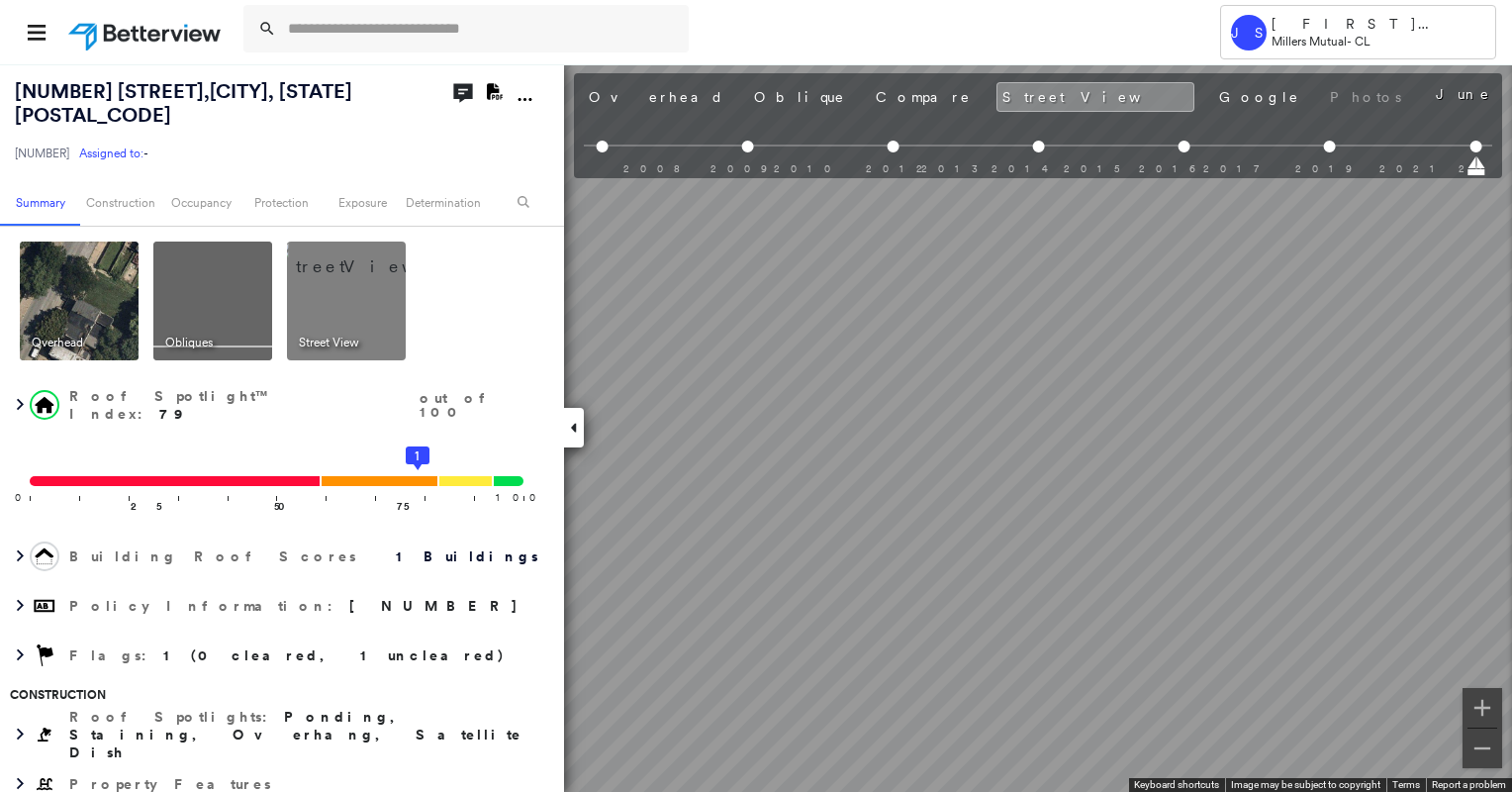scroll, scrollTop: 0, scrollLeft: 235, axis: horizontal 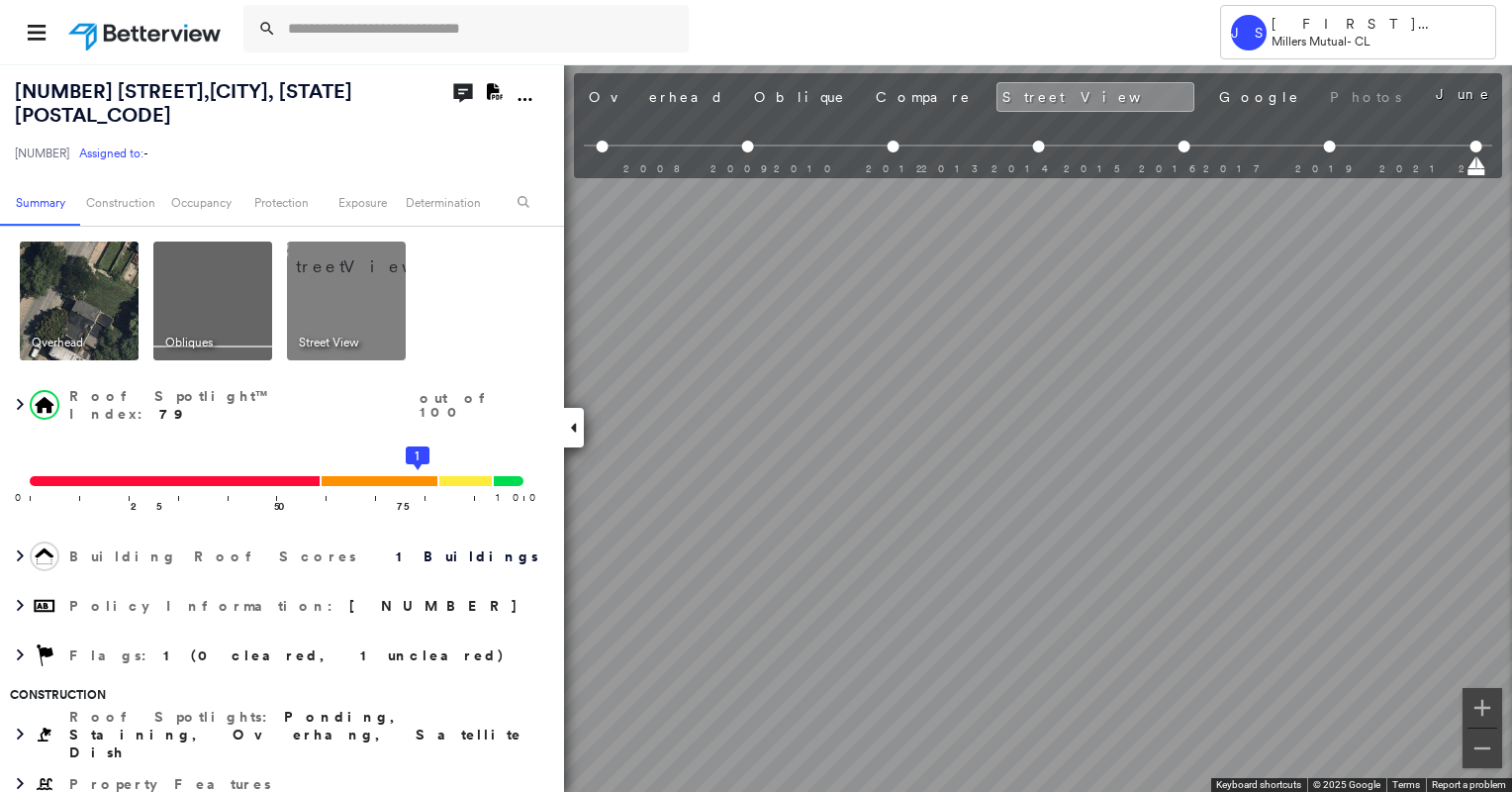 click on "Tower JS Jean Steinruck Millers Mutual  -   [NUMBER] [STREET] ,  [CITY], [STATE] [POSTAL_CODE] [NUMBER] Assigned to:  - Assigned to:  - [NUMBER] Assigned to:  - Open Comments Download PDF Report Summary Construction Occupancy Protection Exposure Determination Overhead Obliques Street View Roof Spotlight™ Index :  79 out of 100 0 100 25 50 75 1 Building Roof Scores 1 Buildings Policy Information :  [NUMBER] Flags :  1 (0 cleared, 1 uncleared) Construction Roof Spotlights :  Ponding, Staining, Overhang, Satellite Dish Property Features Roof Size & Shape :  1 building  - Flat | Roof Coating Occupancy Place Detail Protection Exposure FEMA Risk Index Additional Perils Determination Flags :  1 (0 cleared, 1 uncleared) Uncleared Flags (1) Cleared Flags  (0) LOW Low Priority Flagged [DATE] Clear Action Taken New Entry History Quote/New Business Terms & Conditions Added ACV Endorsement Added Cosmetic Endorsement Inspection/Loss Control Report Information Added to Inspection Survey Onsite Inspection Ordered General Save Save" at bounding box center (756, 396) 